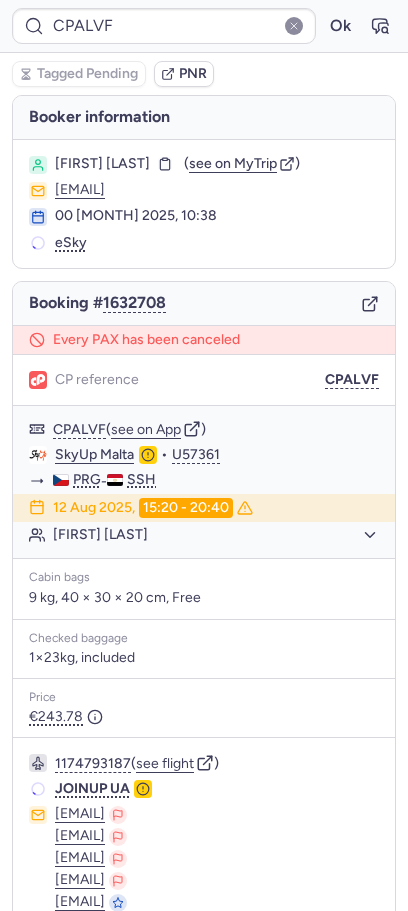 scroll, scrollTop: 0, scrollLeft: 0, axis: both 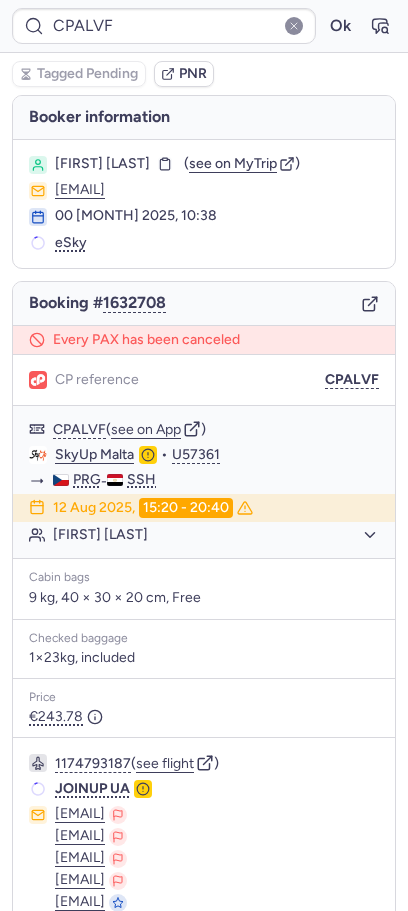 click on "00 [MONTH] 2025, 10:38" at bounding box center [217, 216] 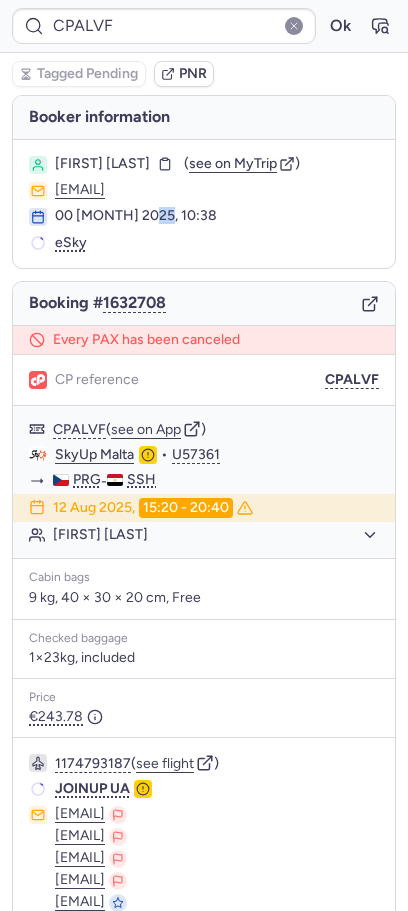 click on "00 [MONTH] 2025, 10:38" at bounding box center (217, 216) 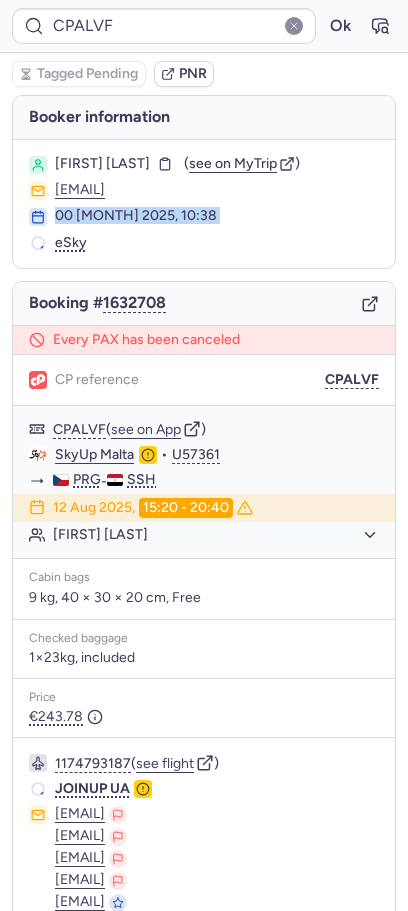 click on "00 [MONTH] 2025, 10:38" at bounding box center [217, 216] 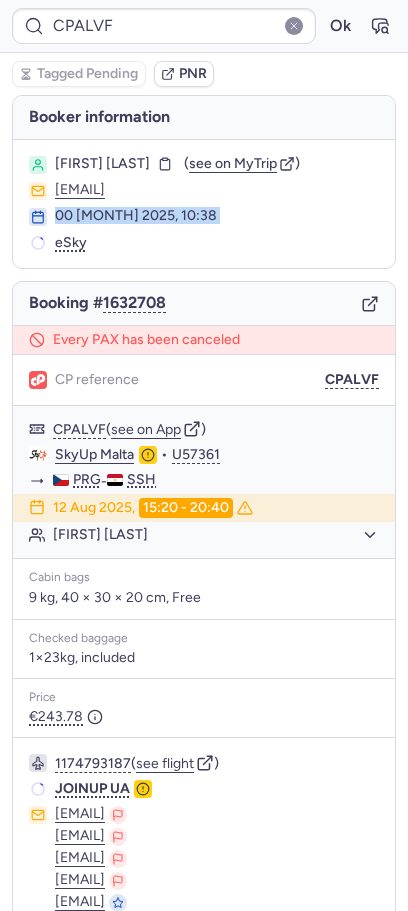 copy on "00 [MONTH] 2025, 10:38" 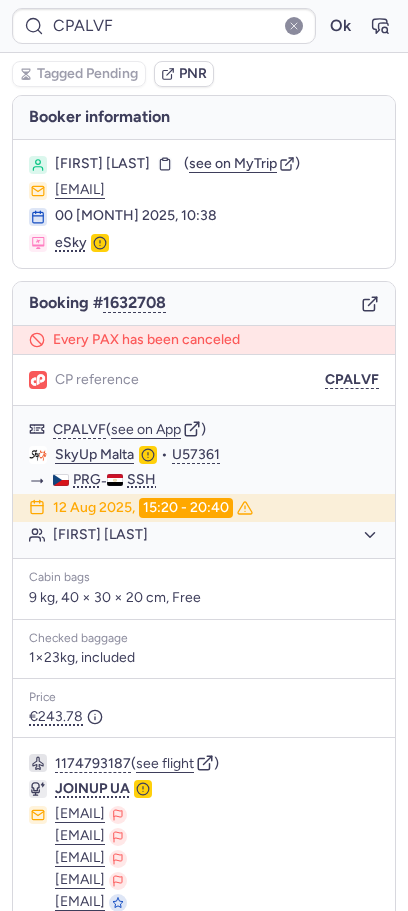 click on "CP reference CPALVF" at bounding box center (204, 380) 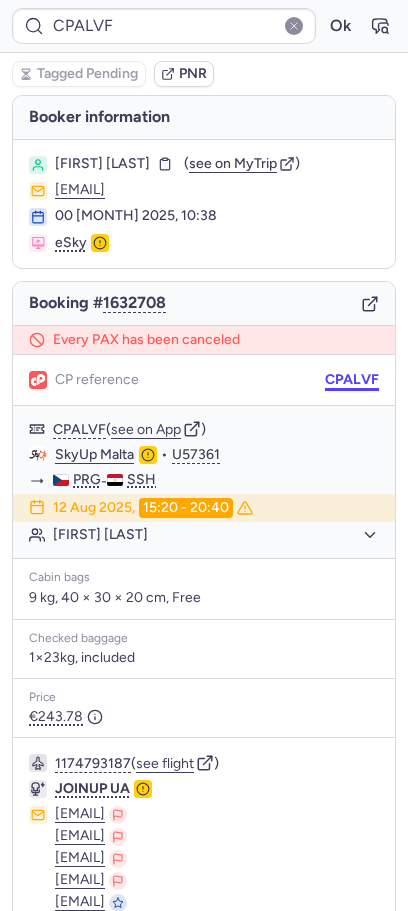 click on "CPALVF" at bounding box center (352, 380) 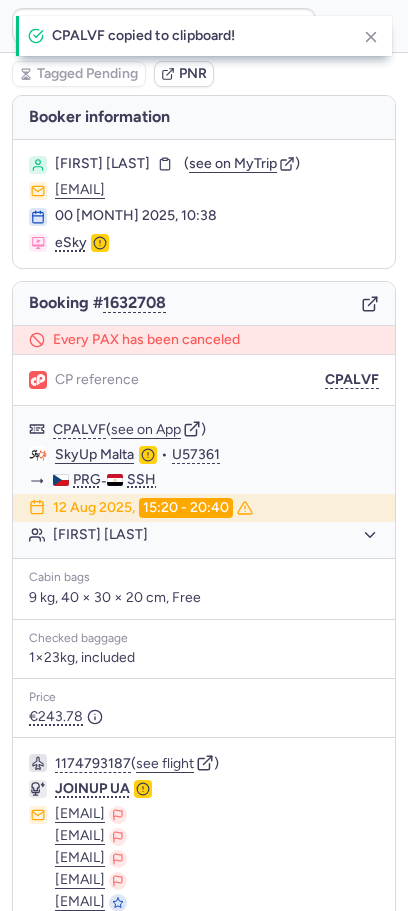 type on "CPPFFC" 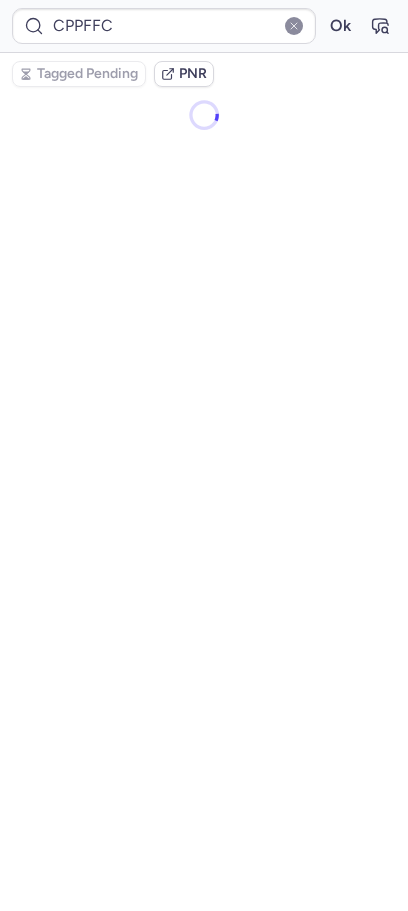 type on "225036233" 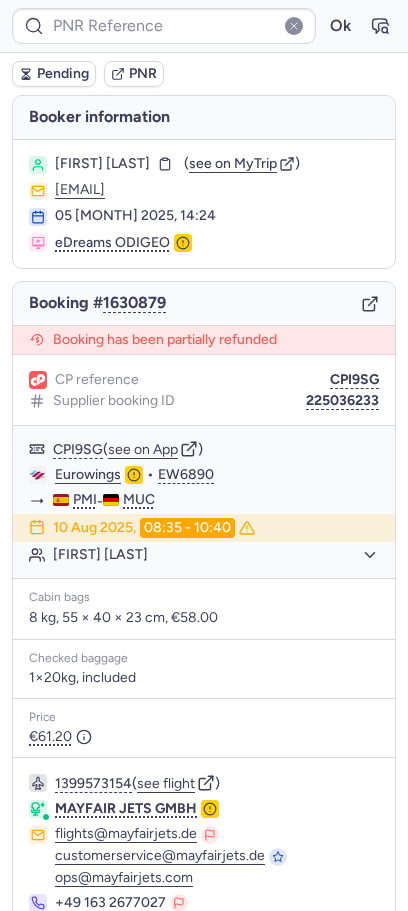 type on "CPBEP5" 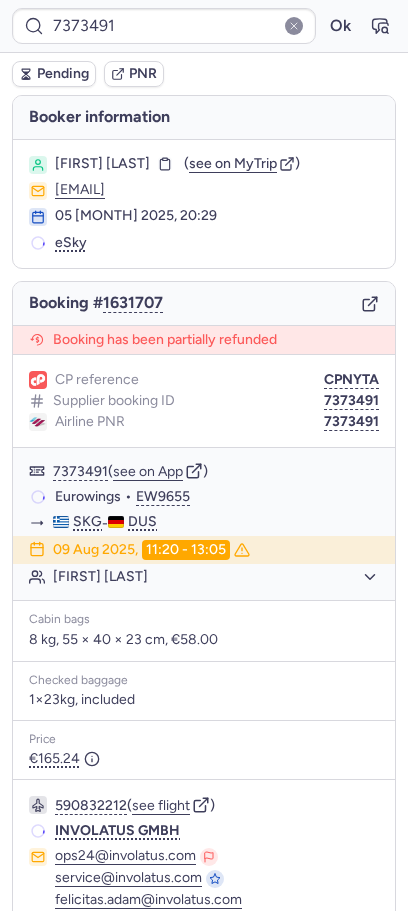 type on "CPMBKI" 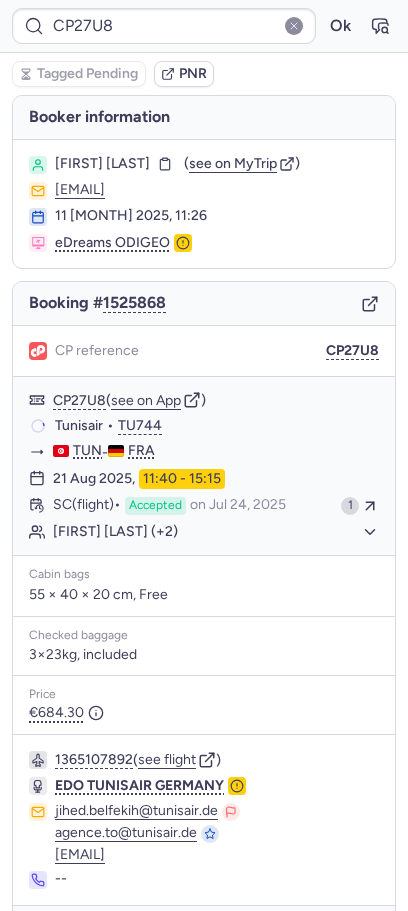 type on "CPBEP5" 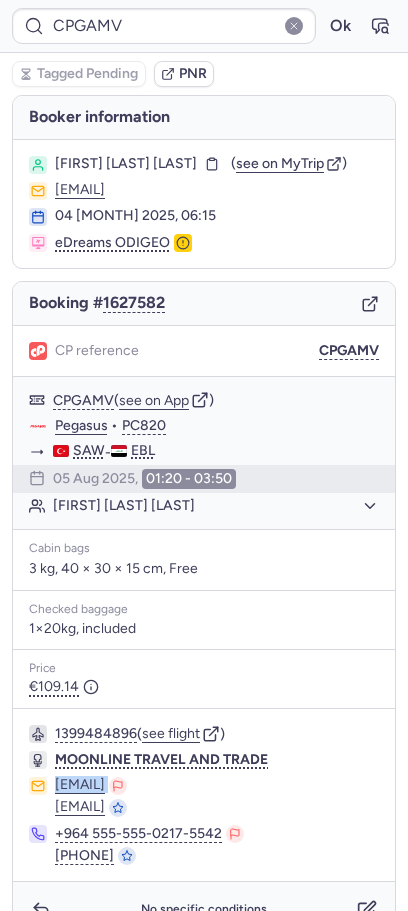 drag, startPoint x: 234, startPoint y: 803, endPoint x: 50, endPoint y: 806, distance: 184.02446 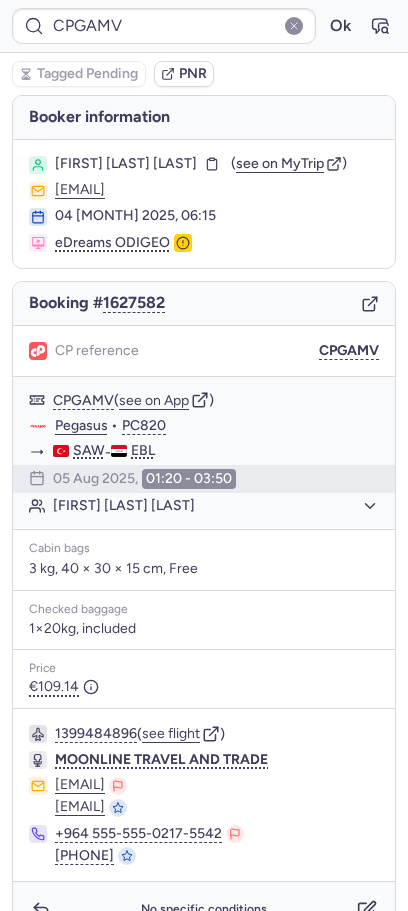 click on "[EMAIL]" 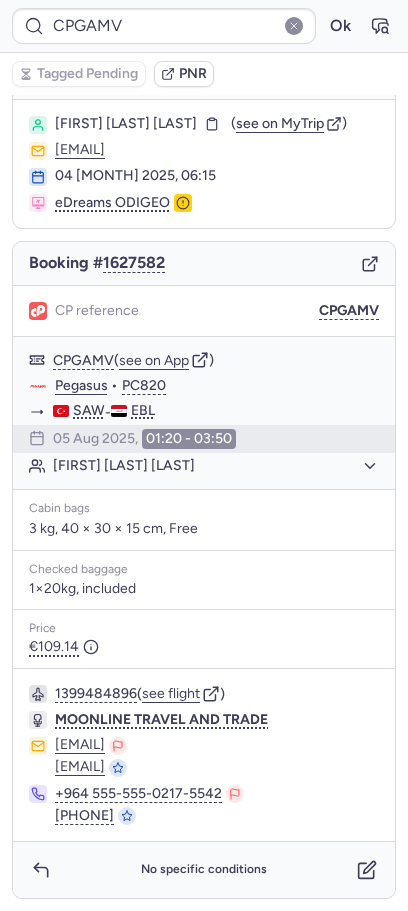 type on "CPTLIQ" 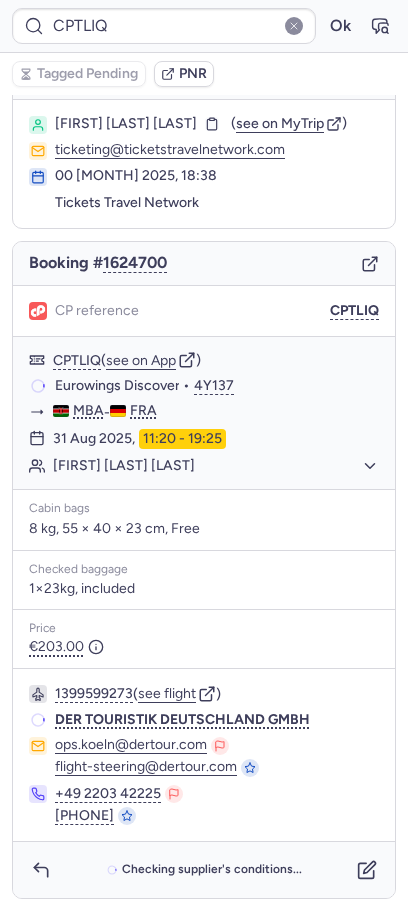 scroll, scrollTop: 54, scrollLeft: 0, axis: vertical 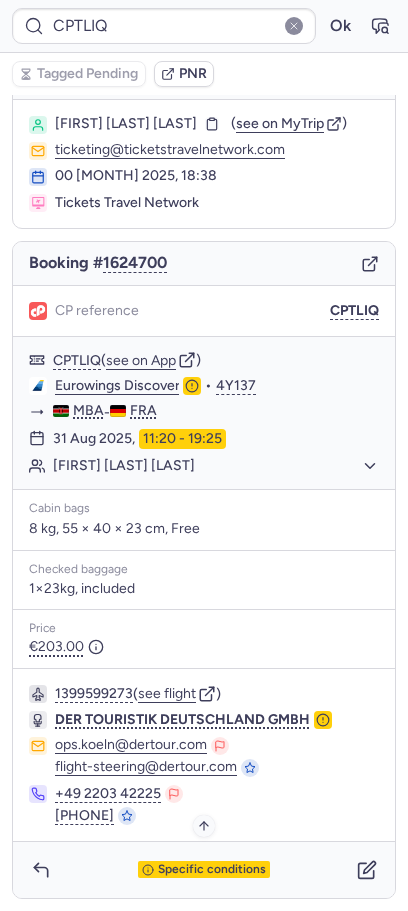 click on "Specific conditions" at bounding box center [212, 870] 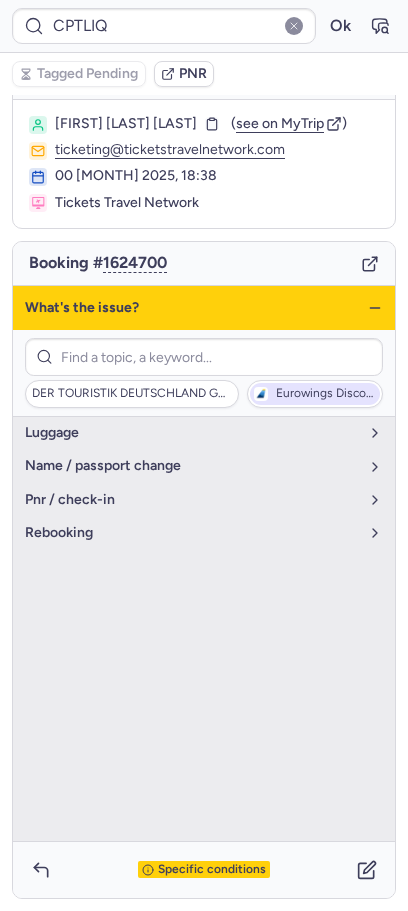 click on "Eurowings Discover" at bounding box center [326, 394] 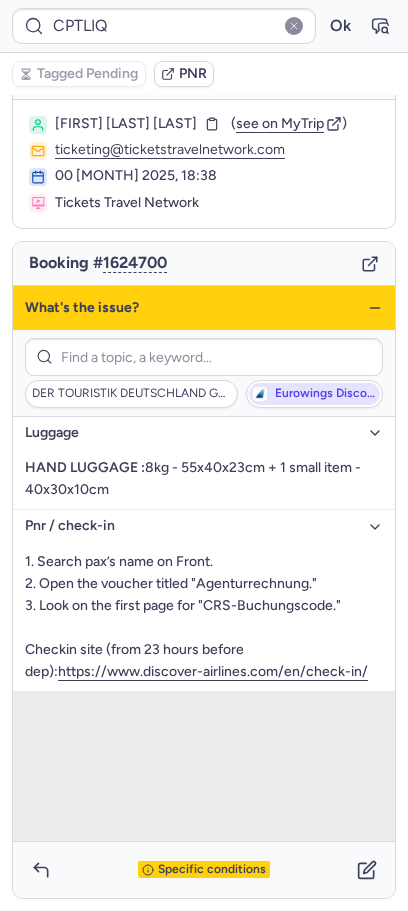 scroll, scrollTop: 0, scrollLeft: 0, axis: both 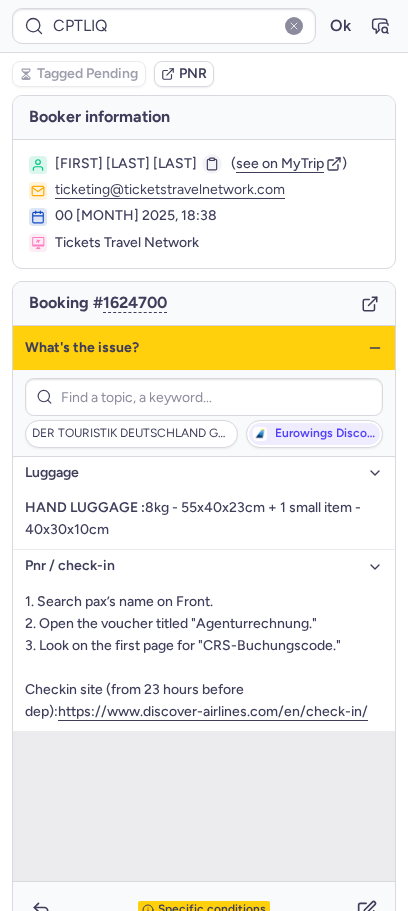 click 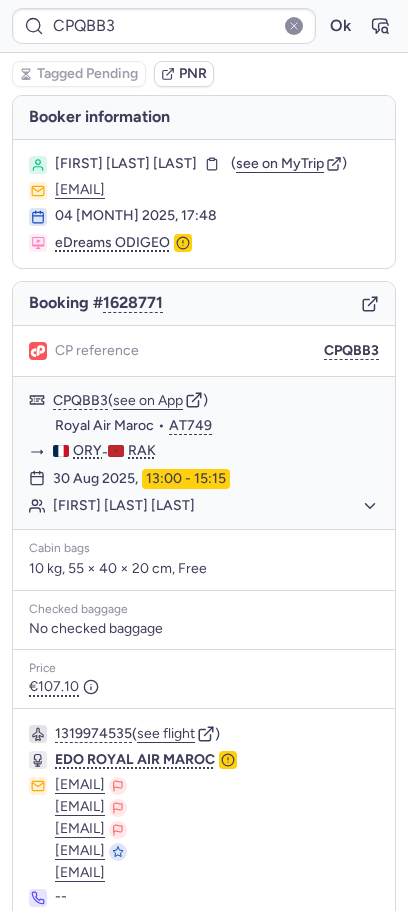 type on "CPQJHT" 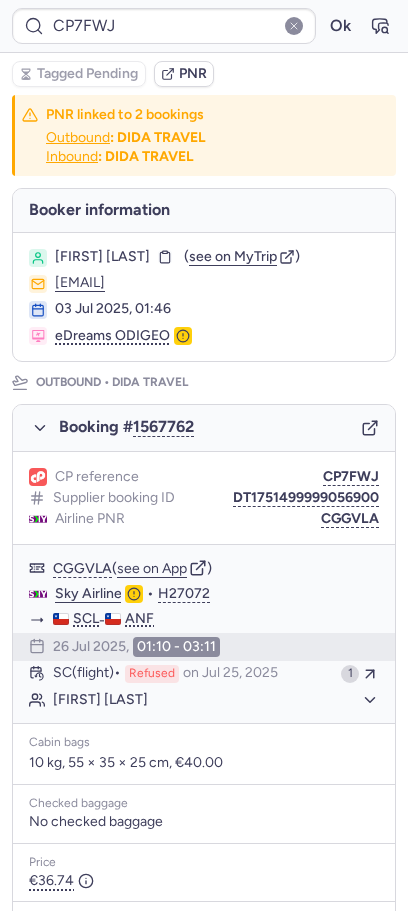 type on "CPFOBA" 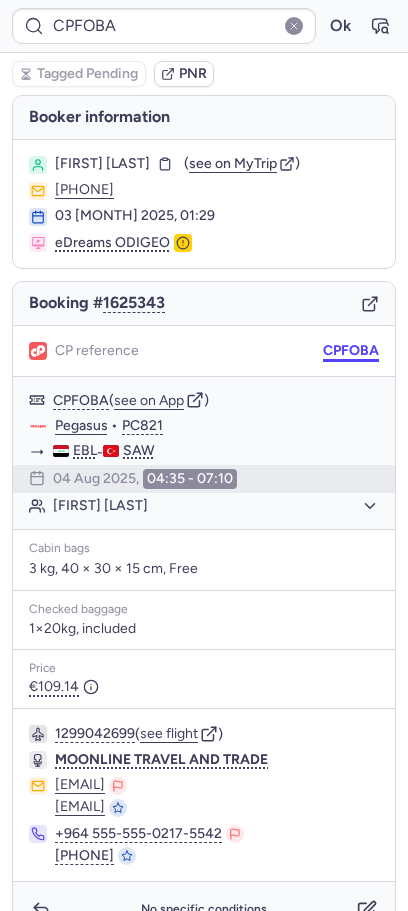 click on "CPFOBA" at bounding box center [351, 351] 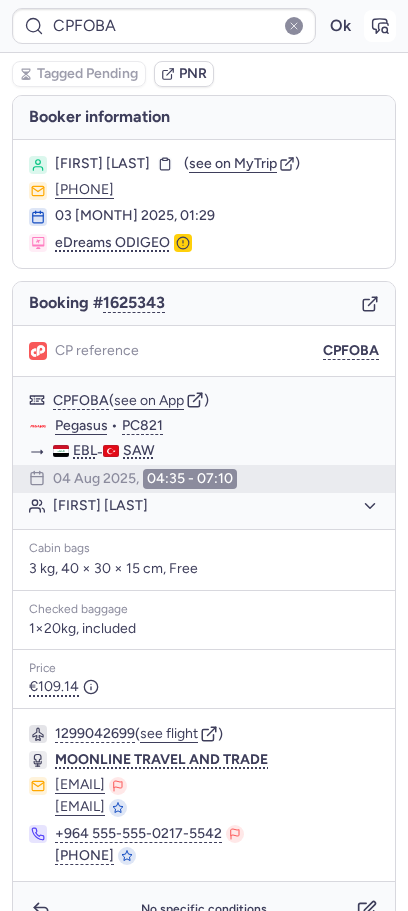 click 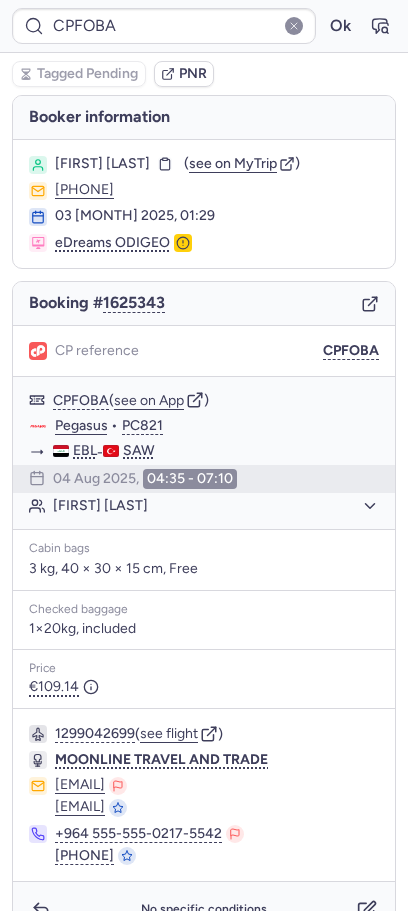 type on "CPQDT8" 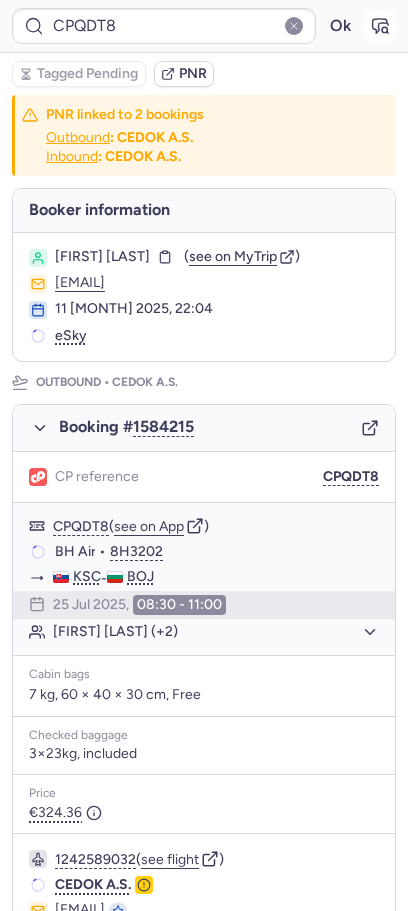 click 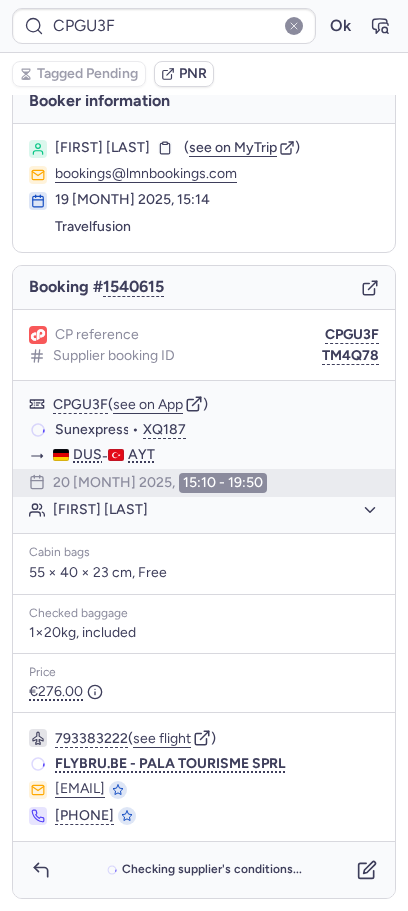 scroll, scrollTop: 16, scrollLeft: 0, axis: vertical 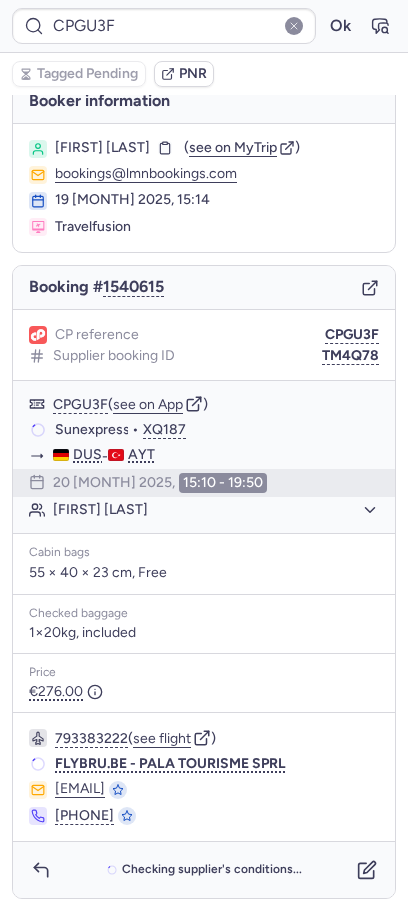 type on "CPERQU" 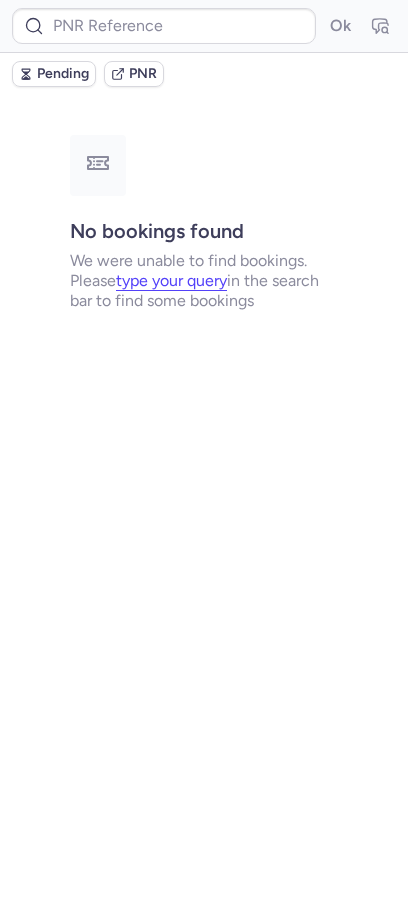 scroll, scrollTop: 0, scrollLeft: 0, axis: both 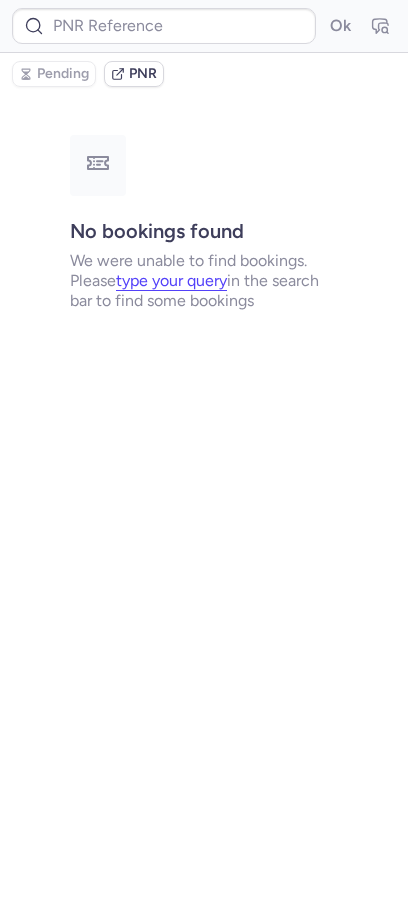 type on "CPVBJO" 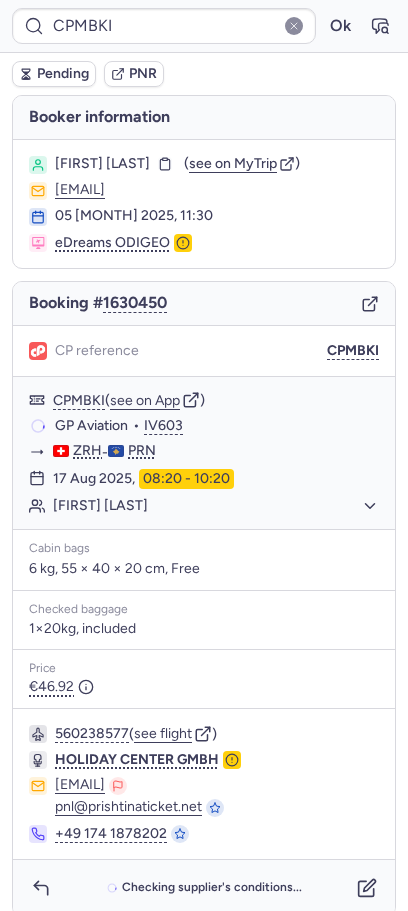 type on "CP7A5L" 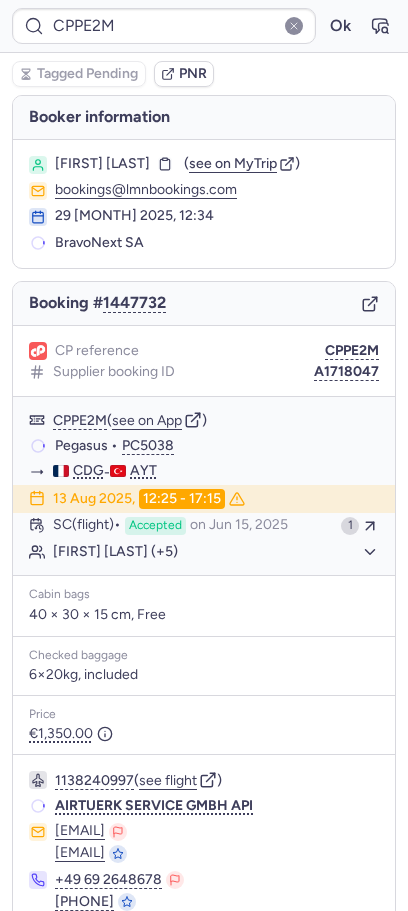 type on "CP59FD" 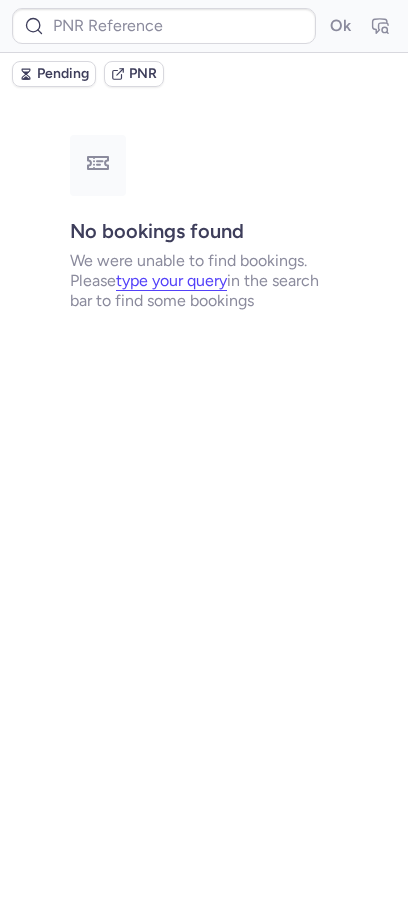 type on "CPPFFC" 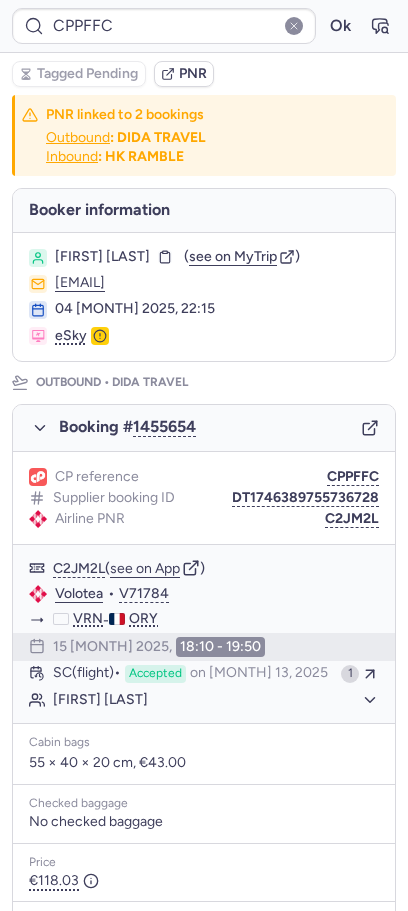 type on "CPGQXZ" 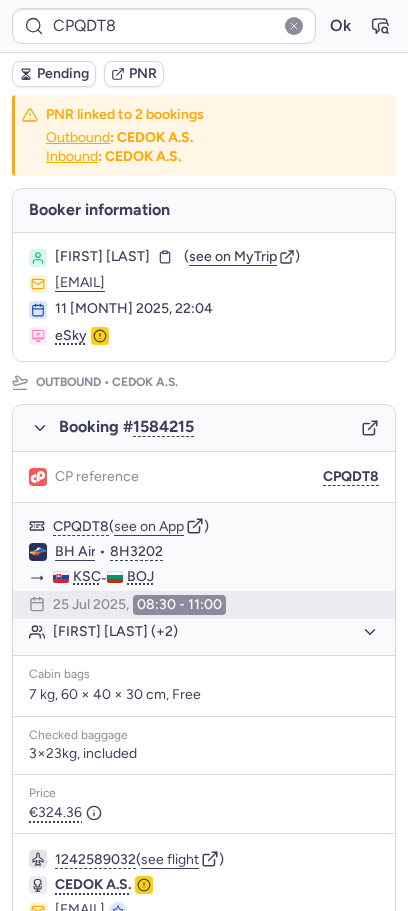 type on "CPPFFC" 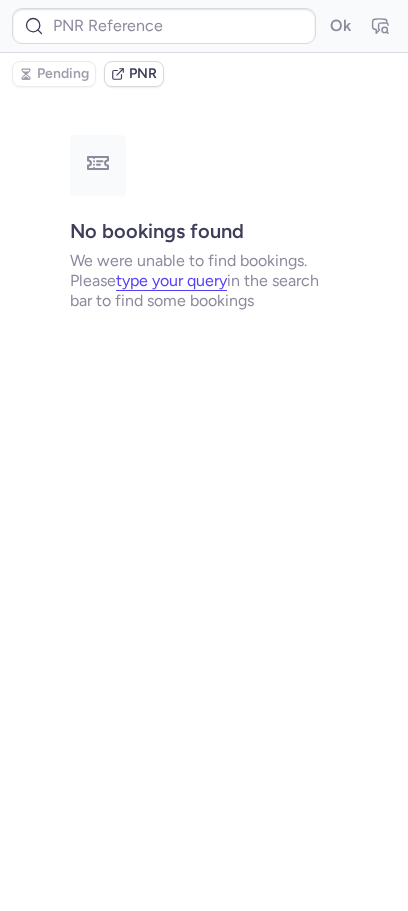 type on "CPPFFC" 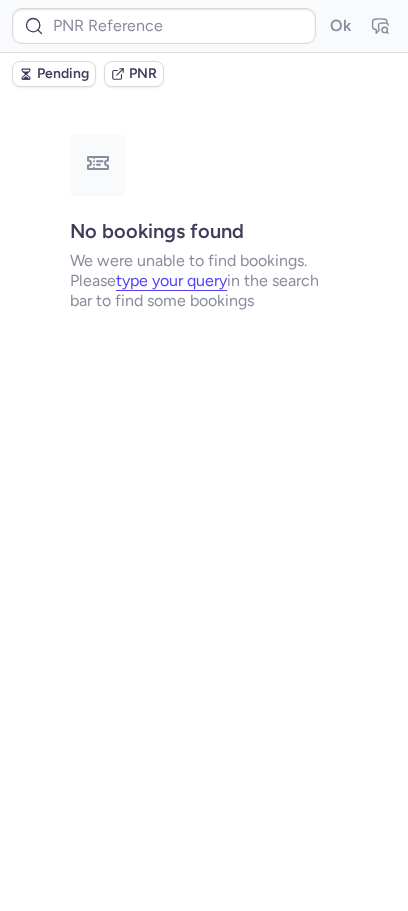 type on "CPPFFC" 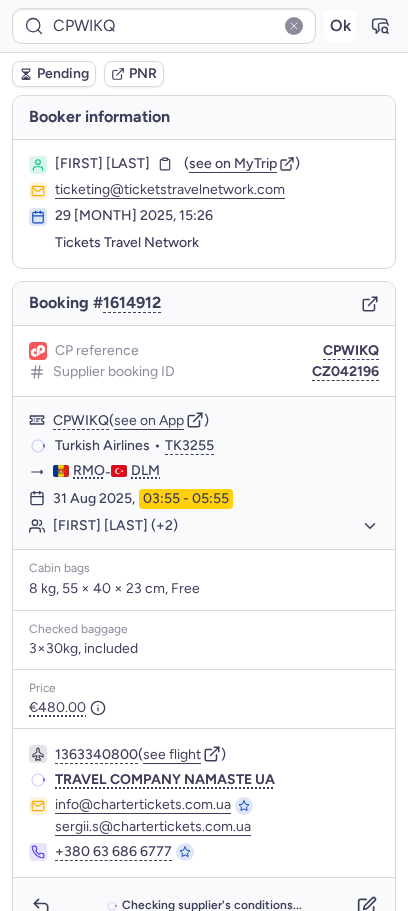 type on "CPNXTN" 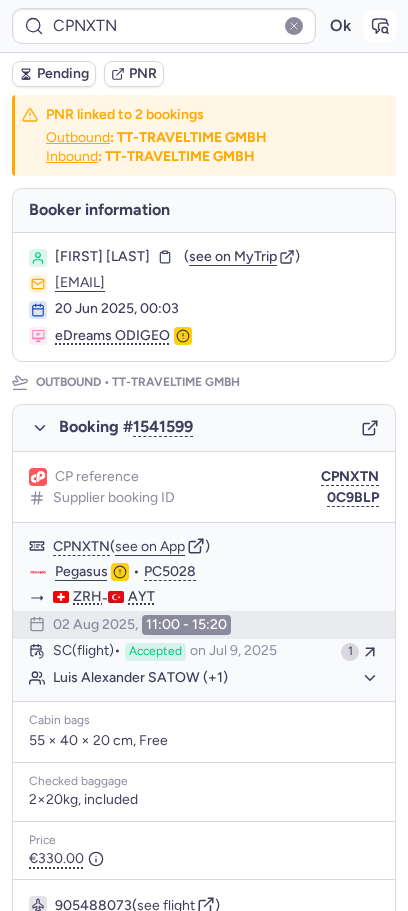 click 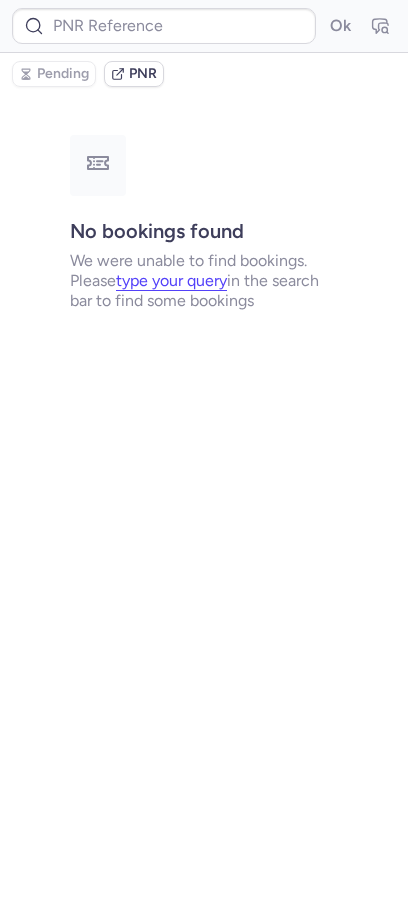 type on "CPNXTN" 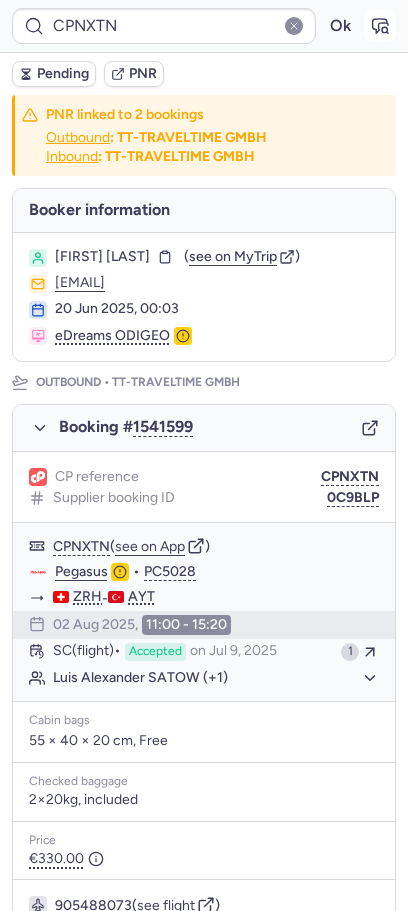 click 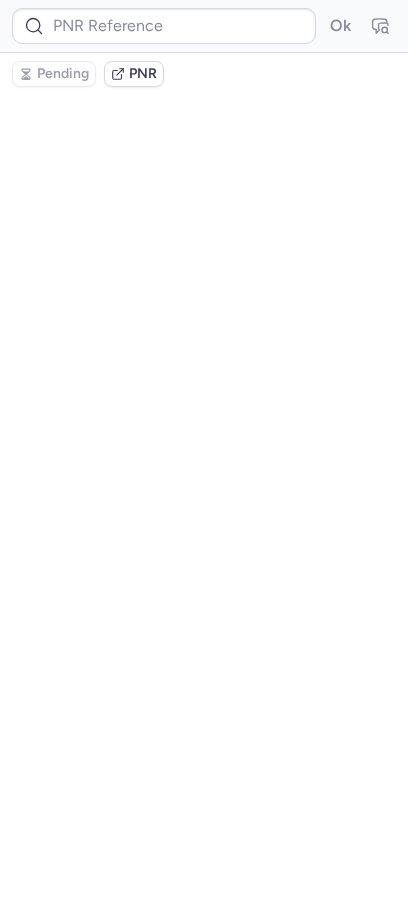 type on "CPNXTN" 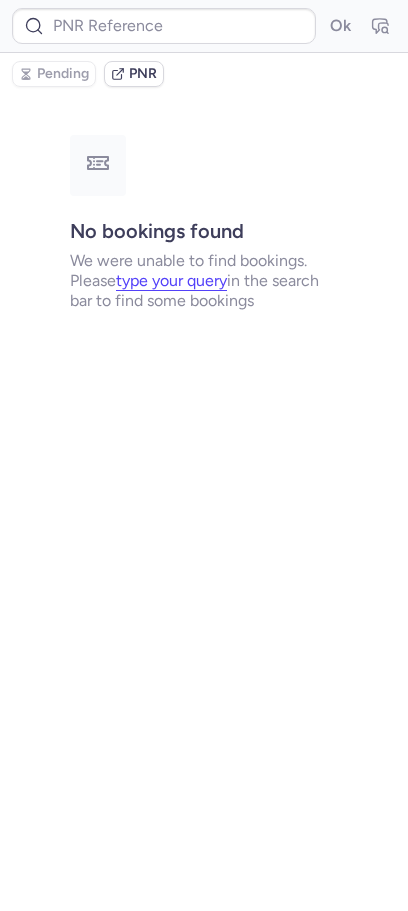 scroll, scrollTop: 0, scrollLeft: 0, axis: both 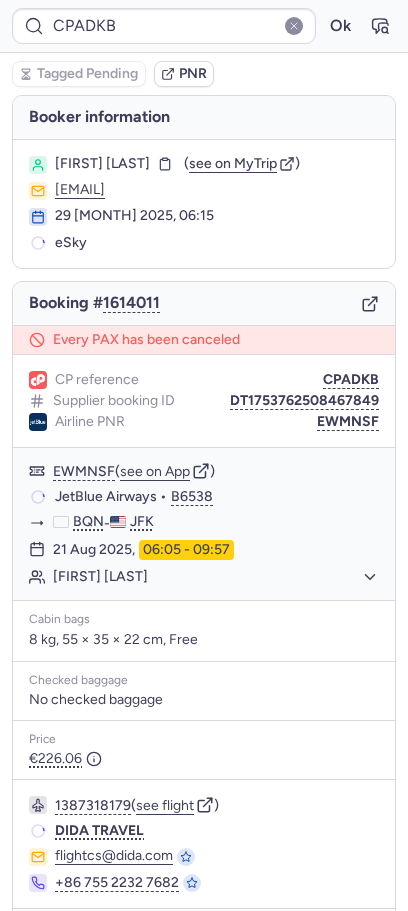 type on "CP59FD" 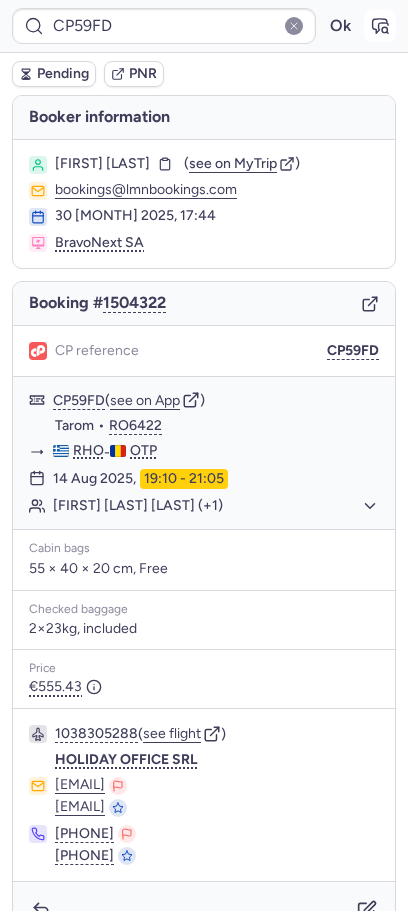 click at bounding box center (380, 26) 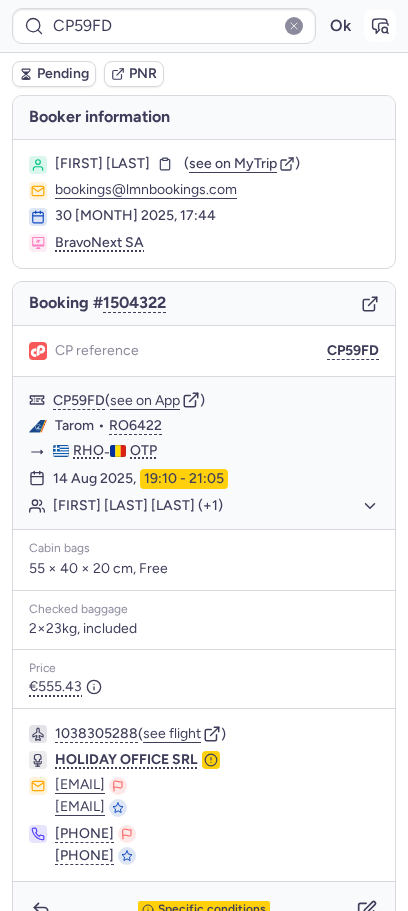 click 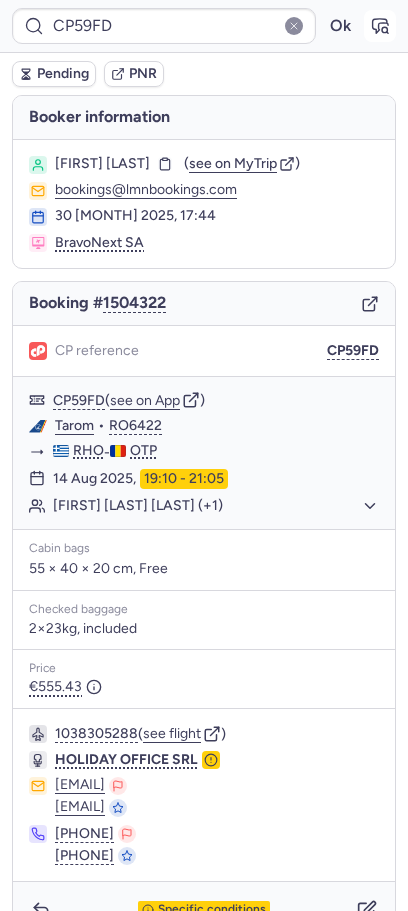 type on "CPPE2M" 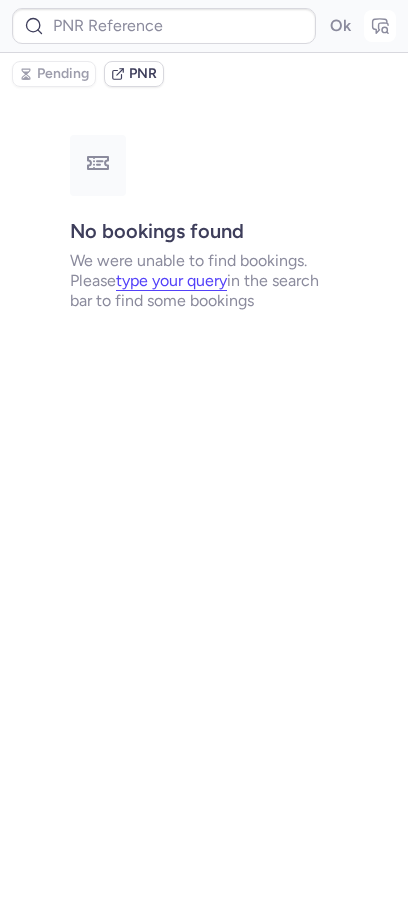 type on "CPVBJO" 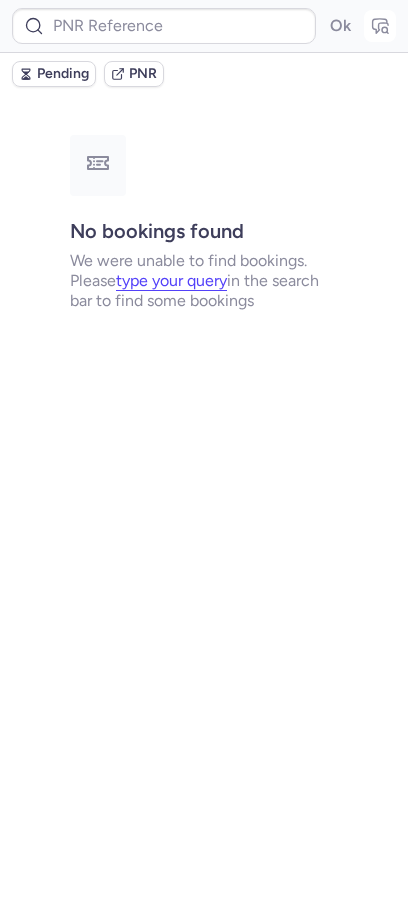 type on "CPPFFC" 